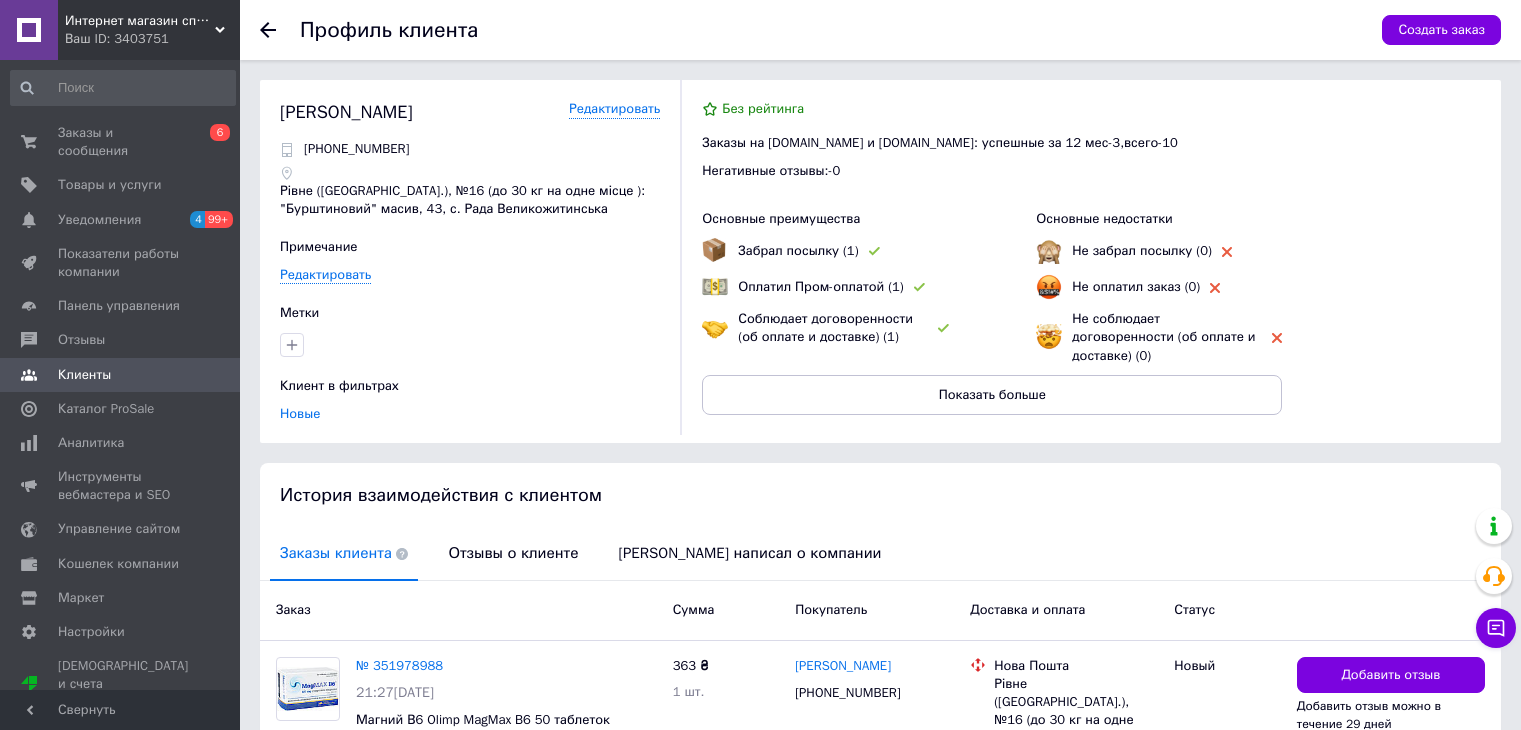 scroll, scrollTop: 184, scrollLeft: 0, axis: vertical 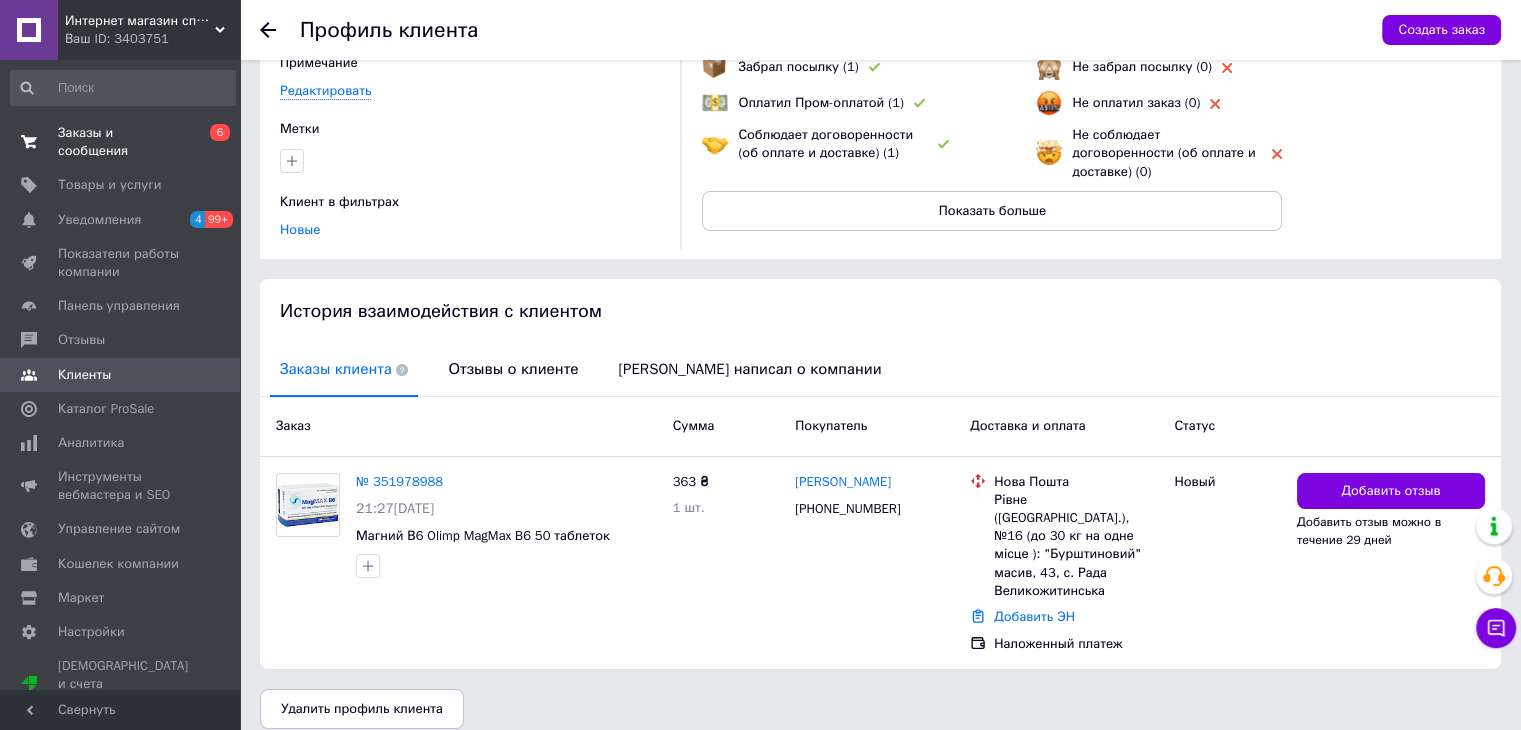 click on "Заказы и сообщения" at bounding box center [121, 142] 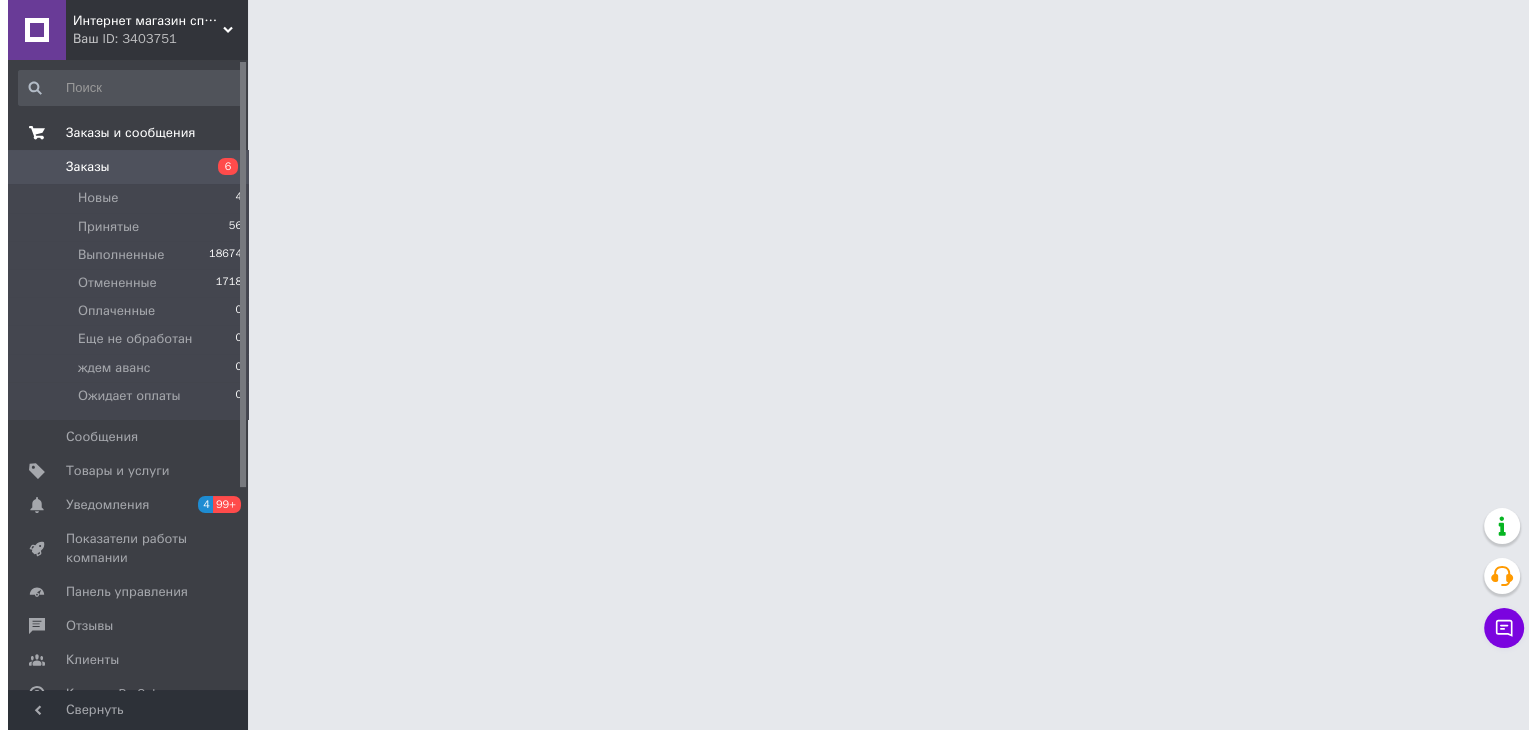 scroll, scrollTop: 0, scrollLeft: 0, axis: both 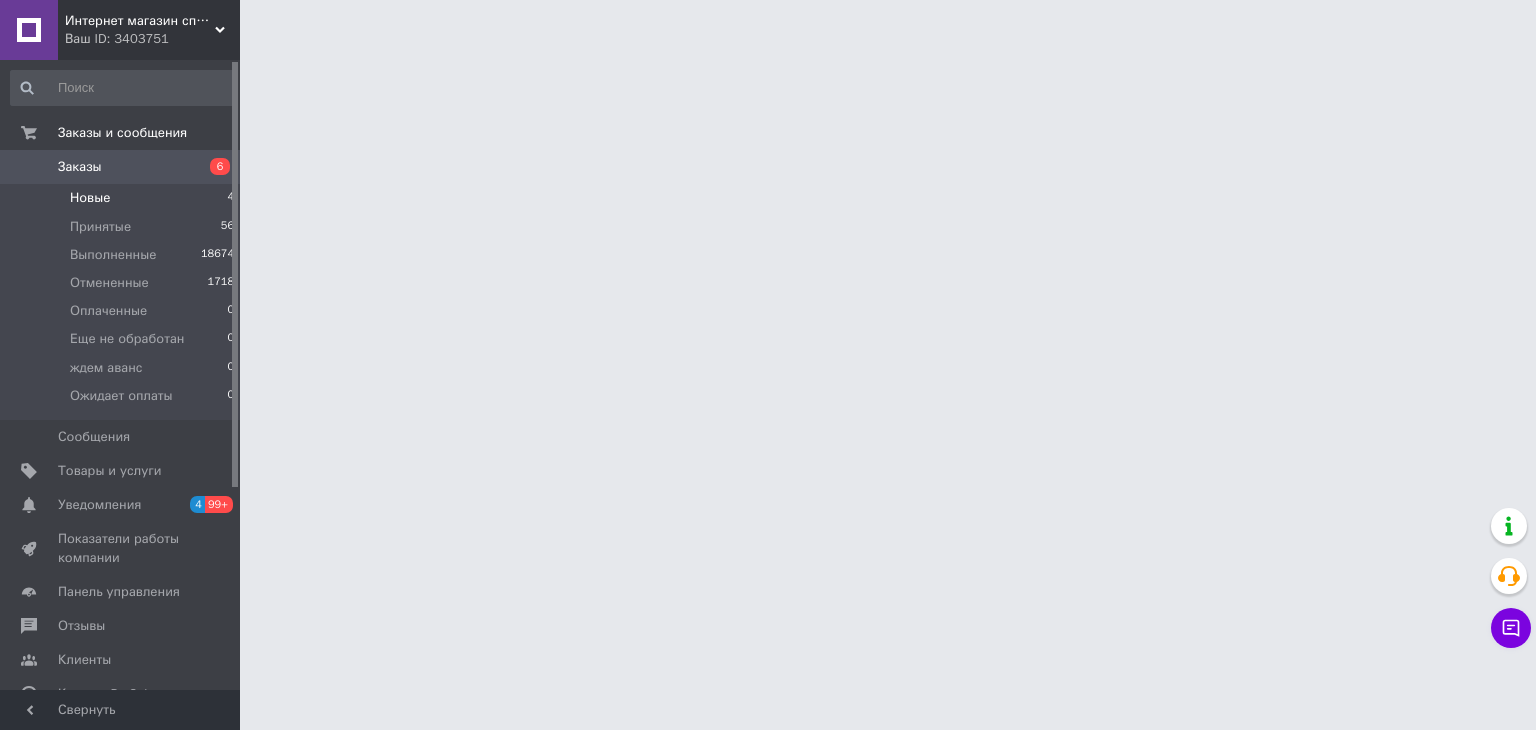 click on "Новые" at bounding box center (90, 198) 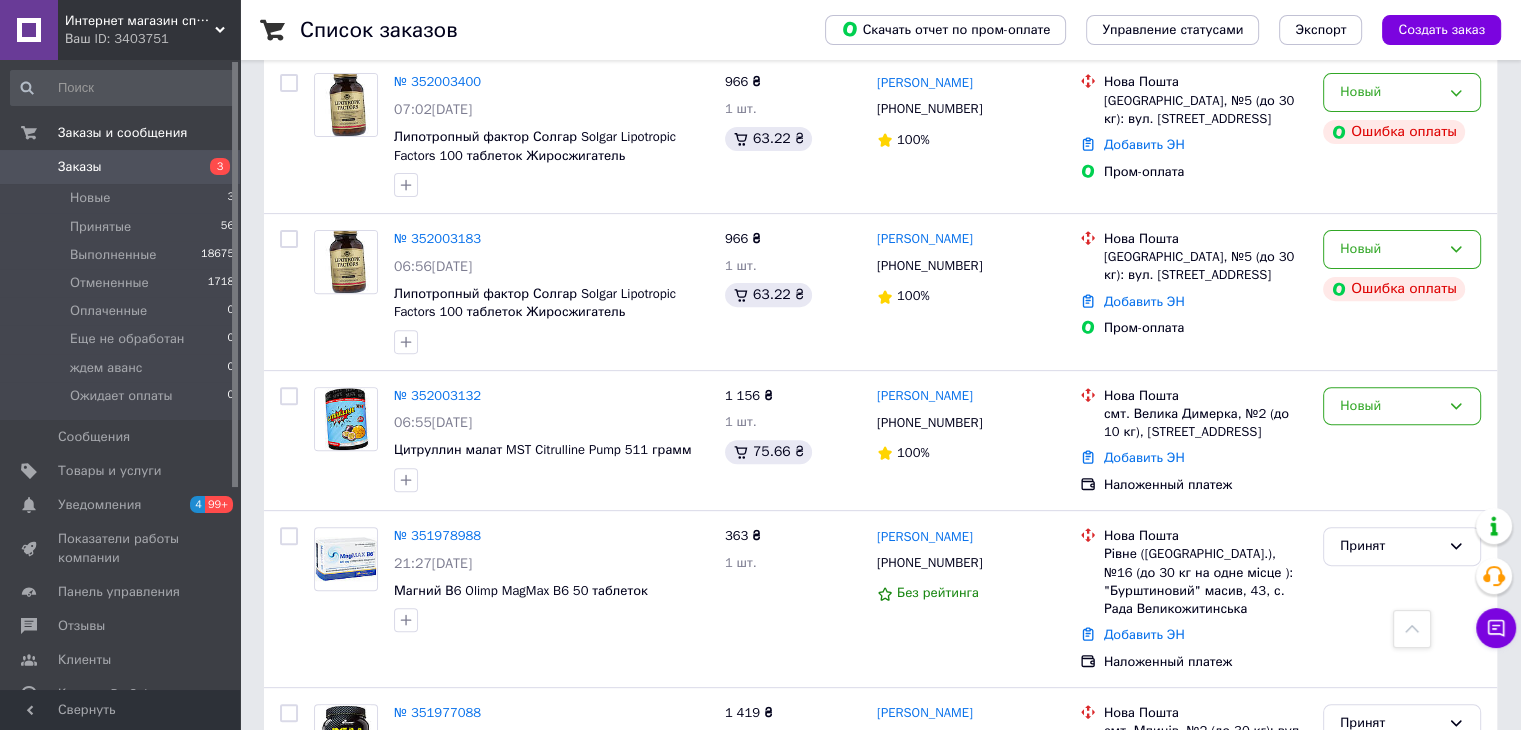 scroll, scrollTop: 700, scrollLeft: 0, axis: vertical 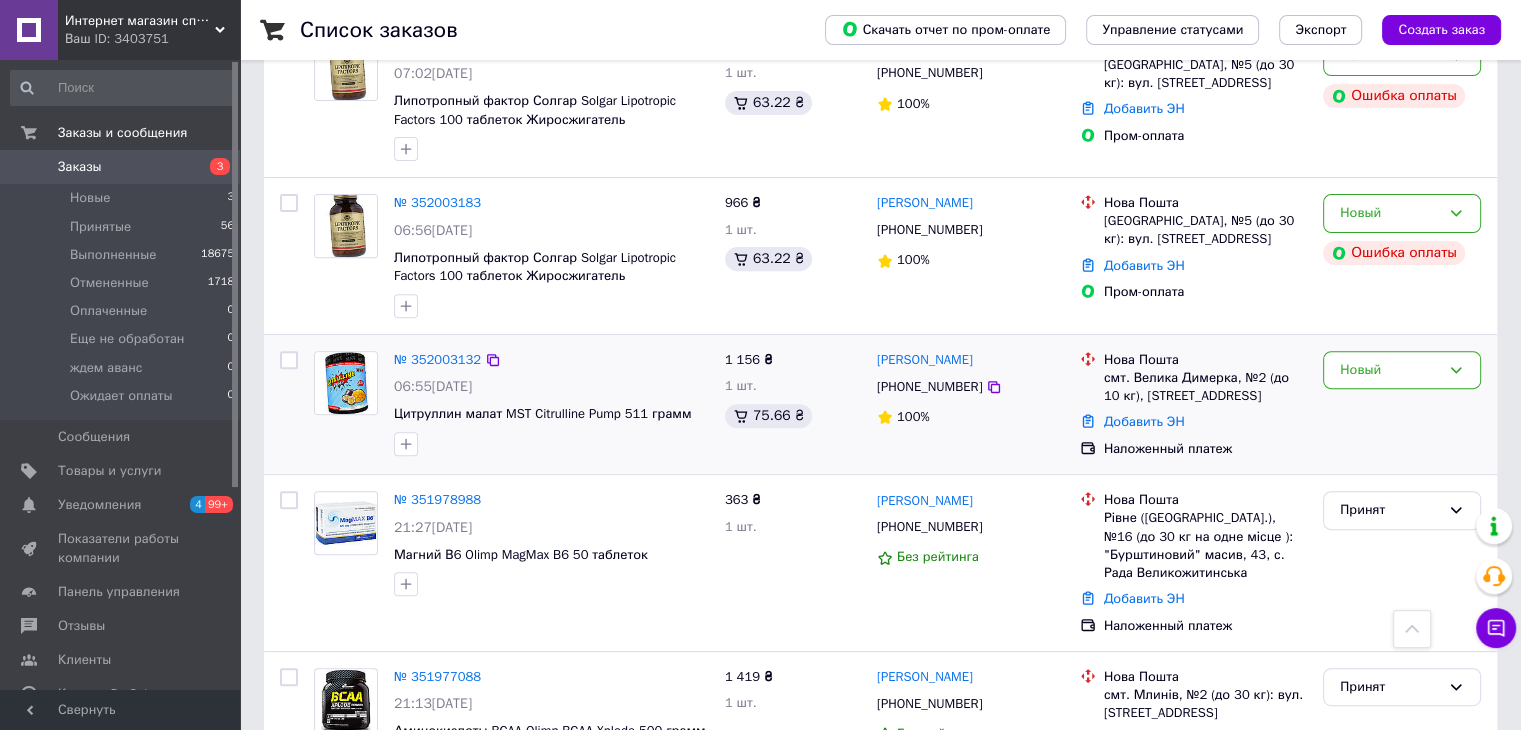click at bounding box center [346, 383] 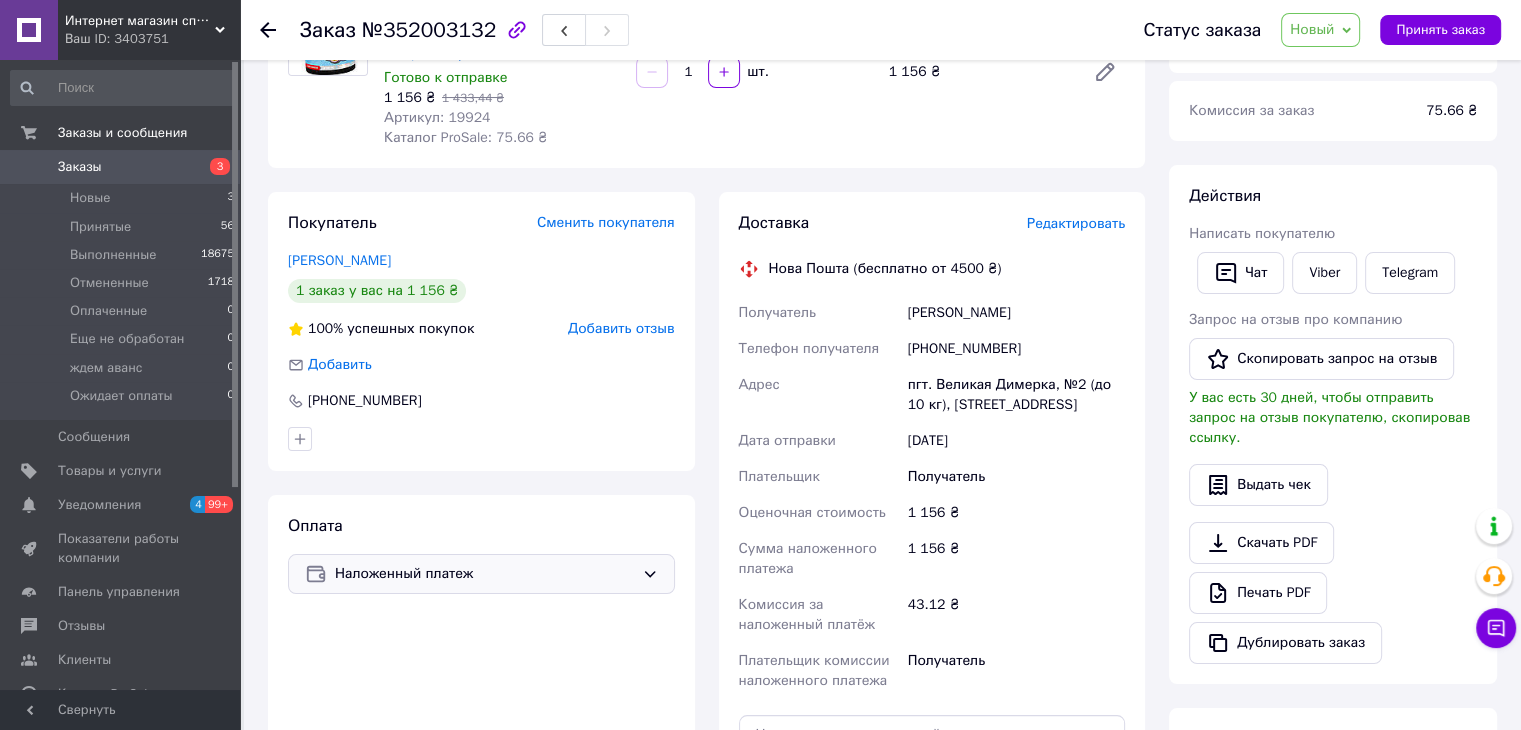 scroll, scrollTop: 200, scrollLeft: 0, axis: vertical 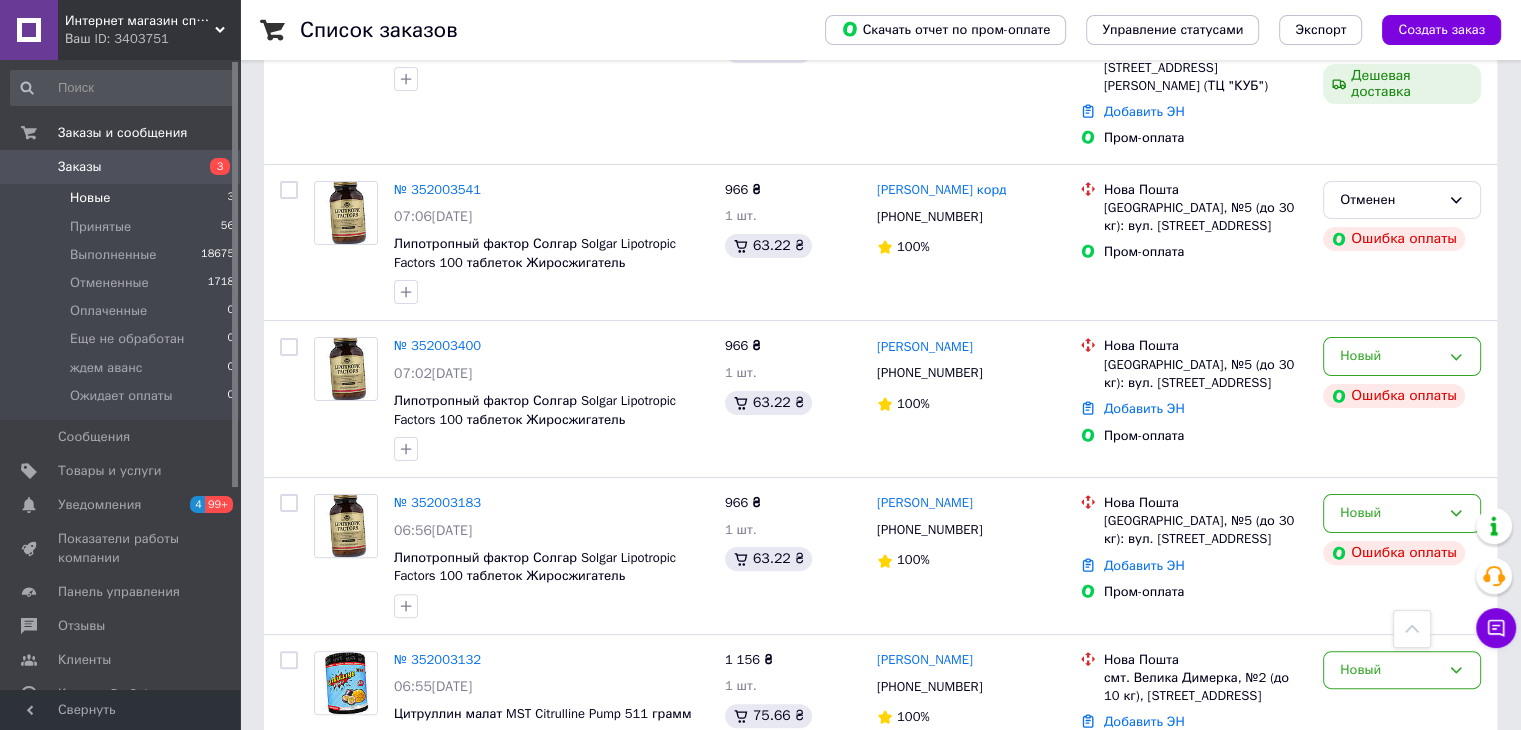 click on "Новые 3" at bounding box center [123, 198] 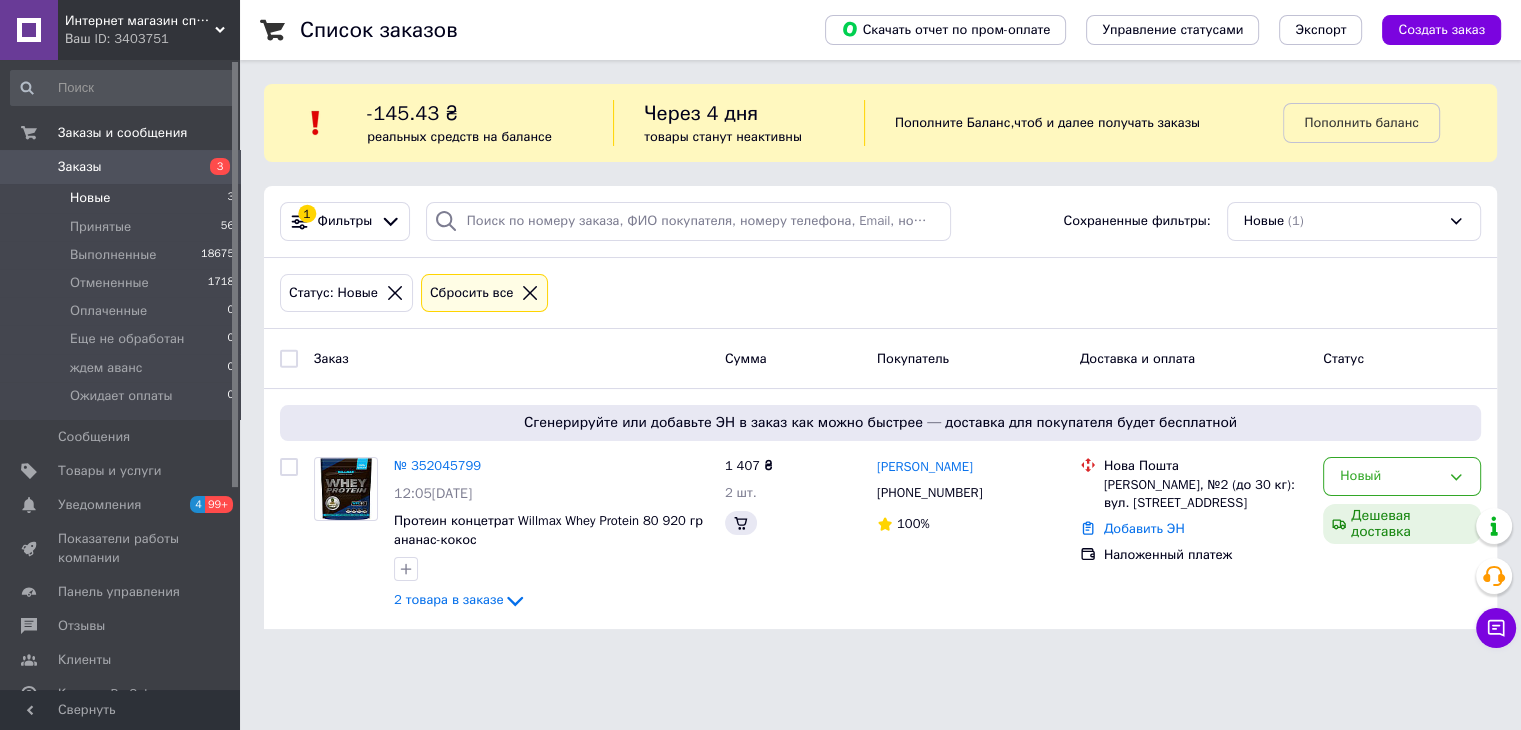 scroll, scrollTop: 0, scrollLeft: 0, axis: both 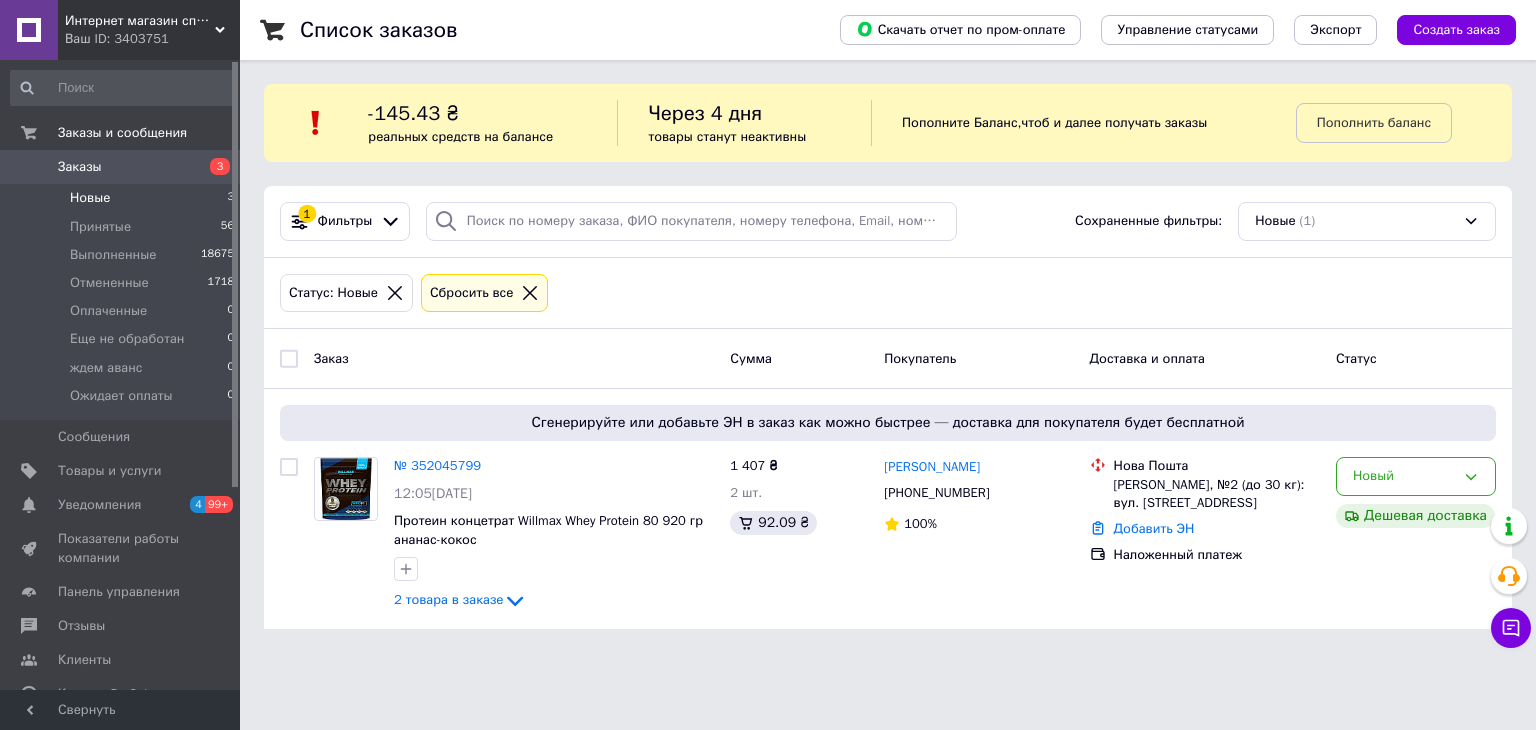 click on "Интернет магазин спортивного питания Sport-Pit Ваш ID: 3403751 Сайт Интернет магазин спортивного питани... Кабинет покупателя Проверить состояние системы Страница на портале Интернет-магазин Vitaminka Интернет-магазин игрушек LOLITA Магазин Спортивного Питания BBpower.in.u... Справка Выйти Заказы и сообщения Заказы 3 Новые 3 Принятые 56 Выполненные 18675 Отмененные 1718 Оплаченные 0 Еще не обработан 0 ждем аванс 0 Ожидает оплаты  0 Сообщения 0 Товары и услуги Уведомления 4 99+ Показатели работы компании Панель управления Отзывы   ,  1" at bounding box center (768, 326) 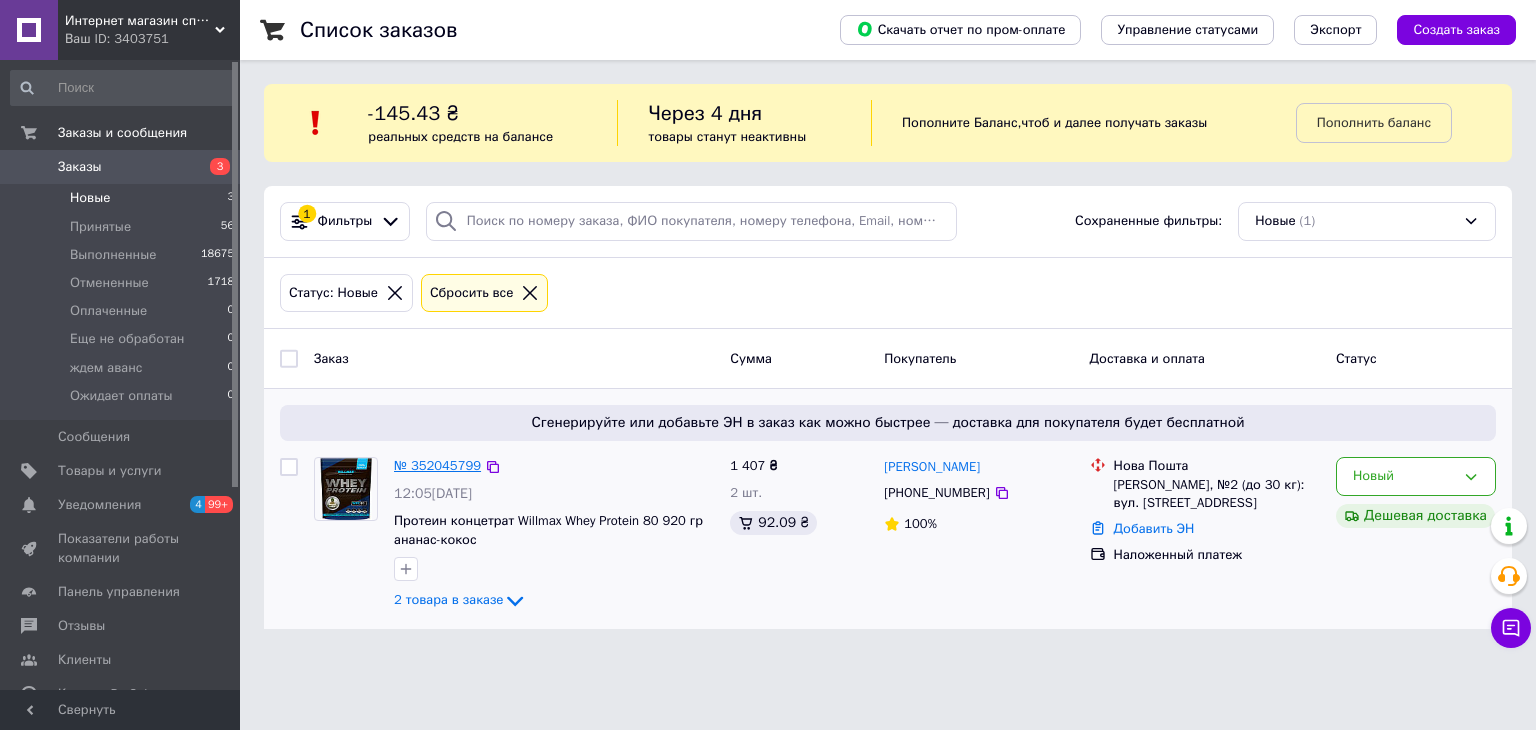 click on "№ 352045799" at bounding box center (437, 465) 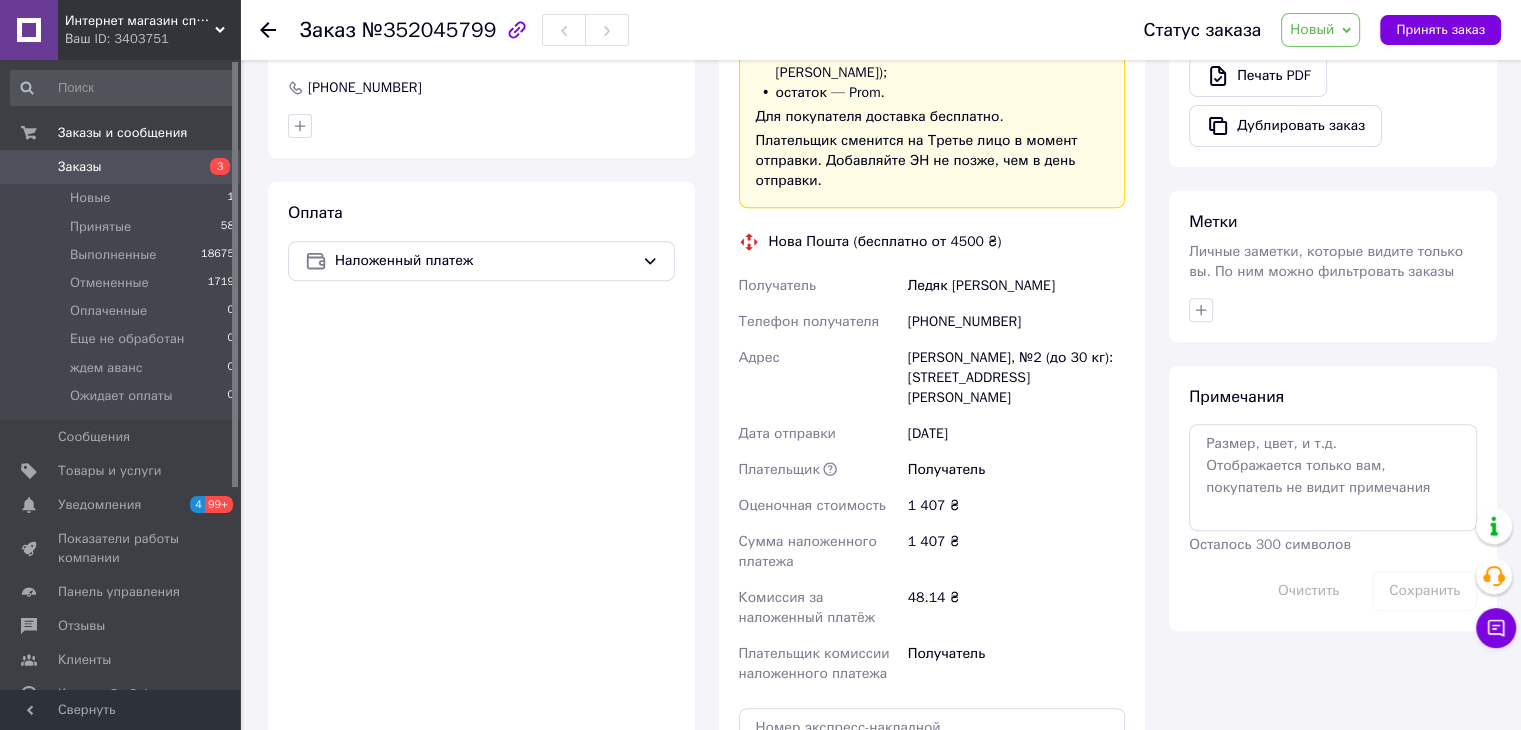 scroll, scrollTop: 788, scrollLeft: 0, axis: vertical 